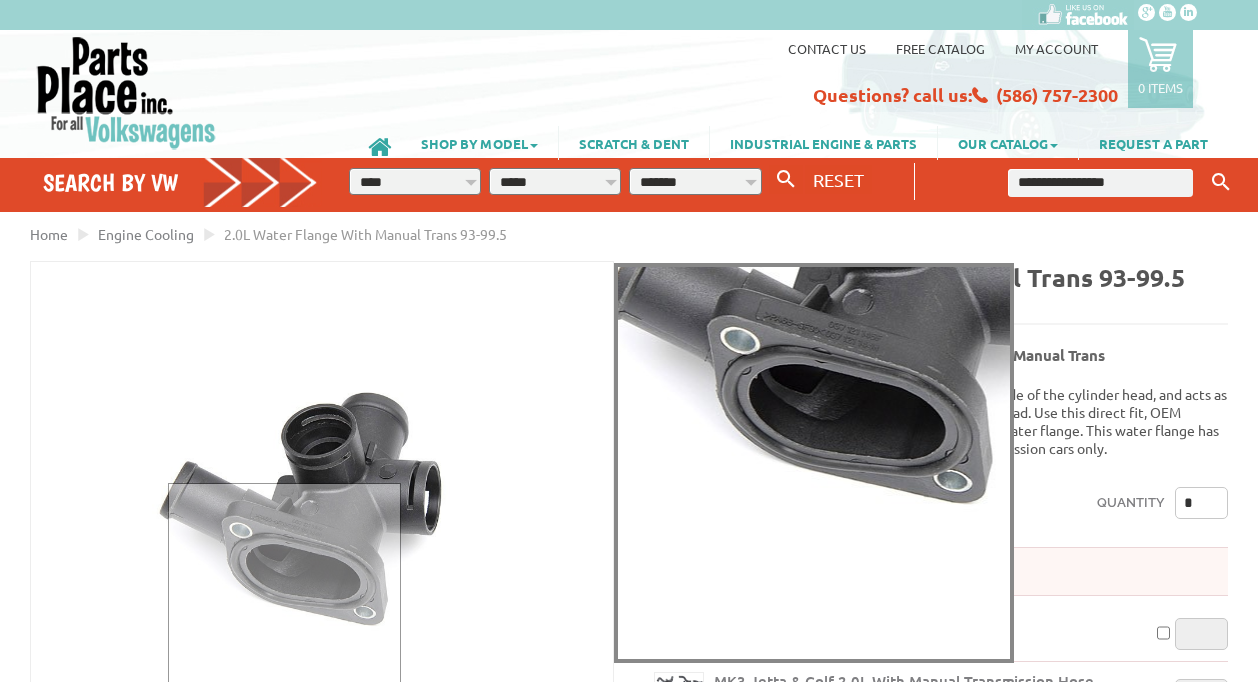 scroll, scrollTop: 100, scrollLeft: 0, axis: vertical 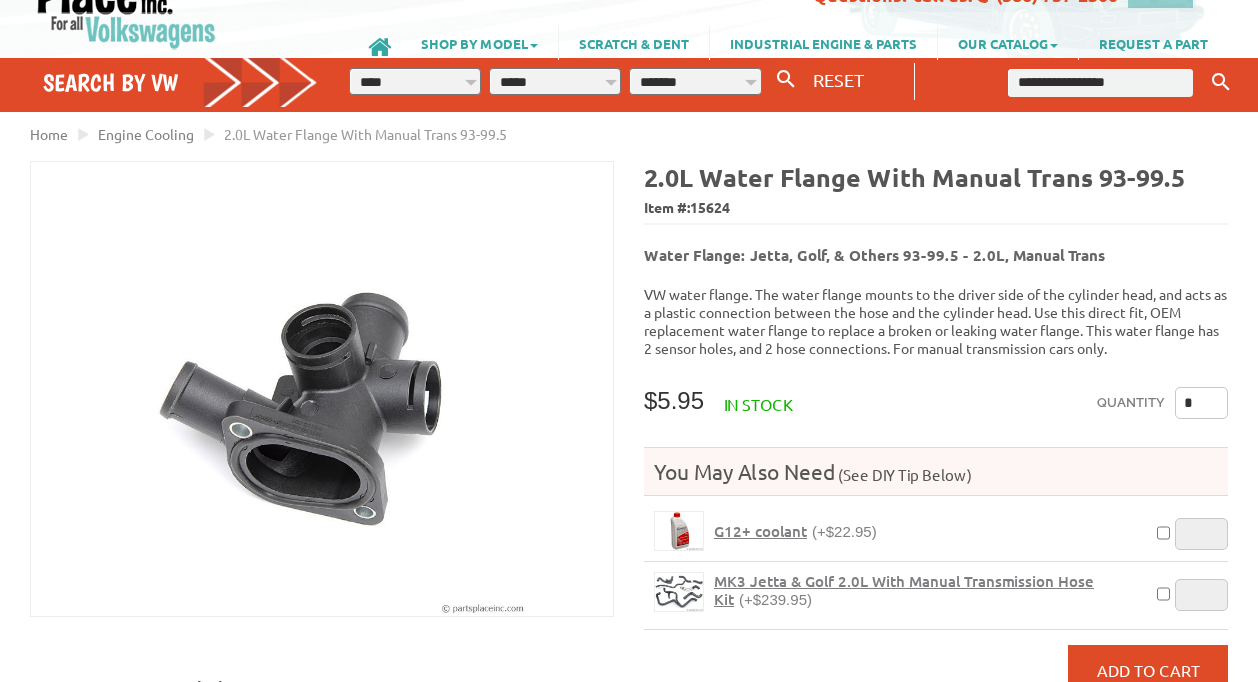 click on "*" at bounding box center [1201, 403] 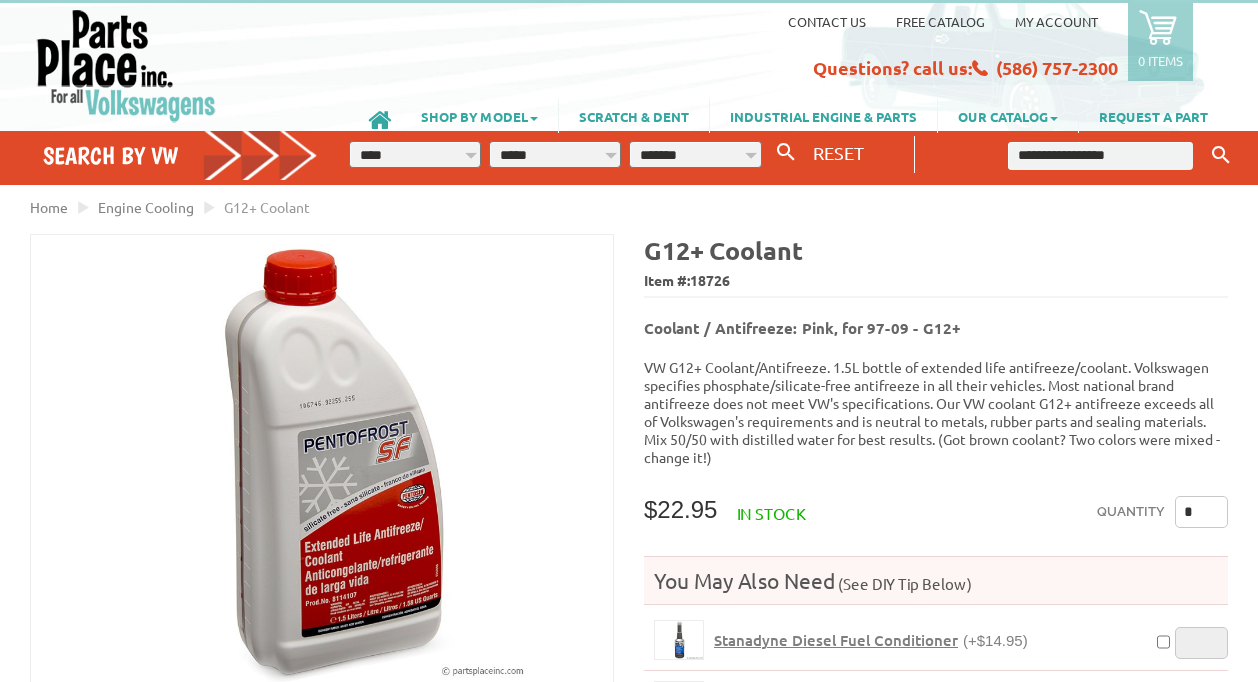 scroll, scrollTop: 0, scrollLeft: 0, axis: both 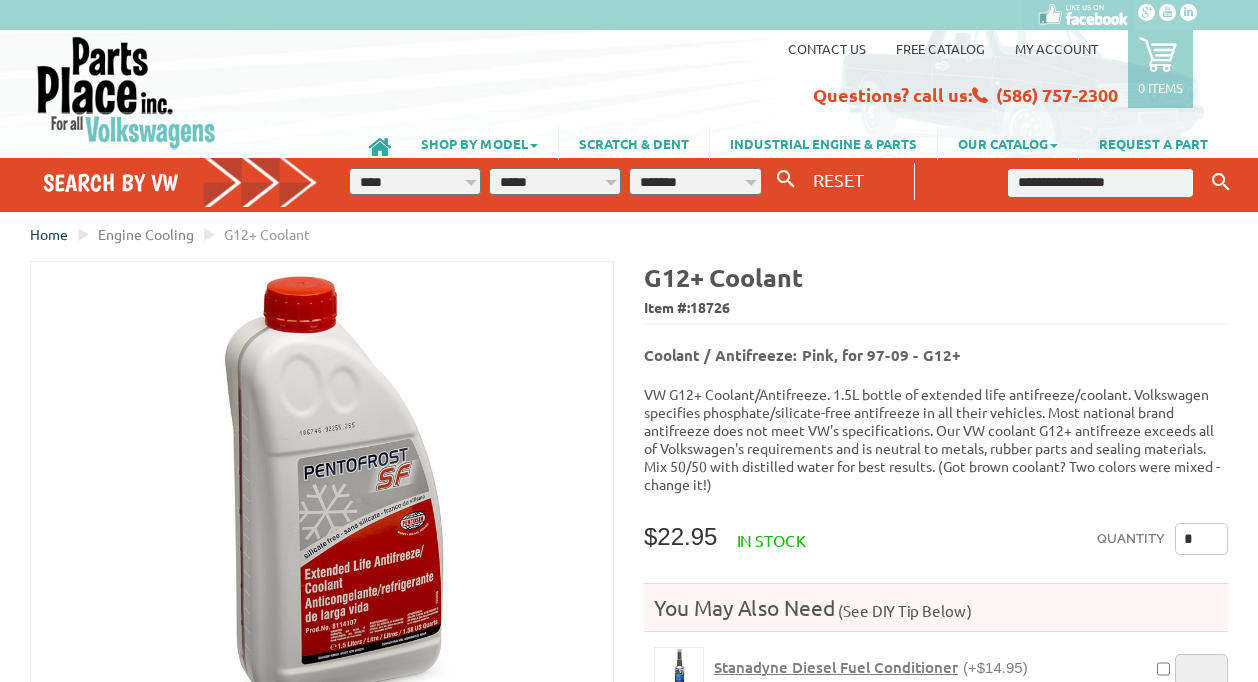 click on "Home" at bounding box center [49, 234] 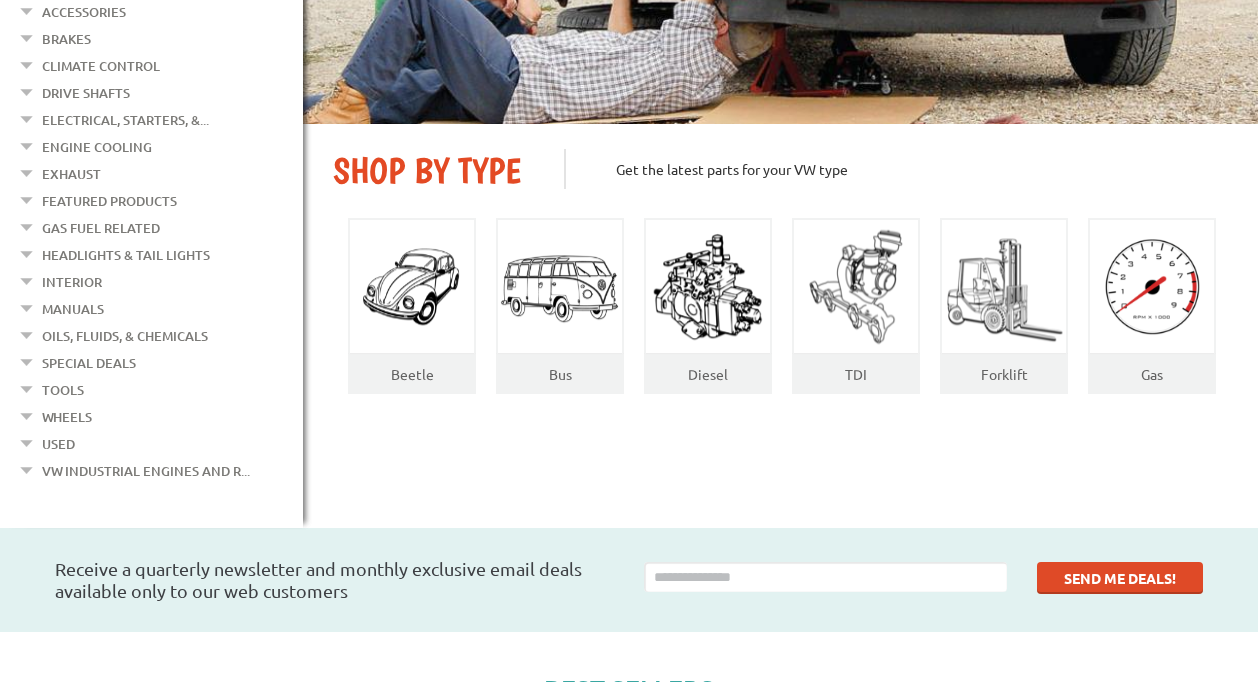 scroll, scrollTop: 500, scrollLeft: 0, axis: vertical 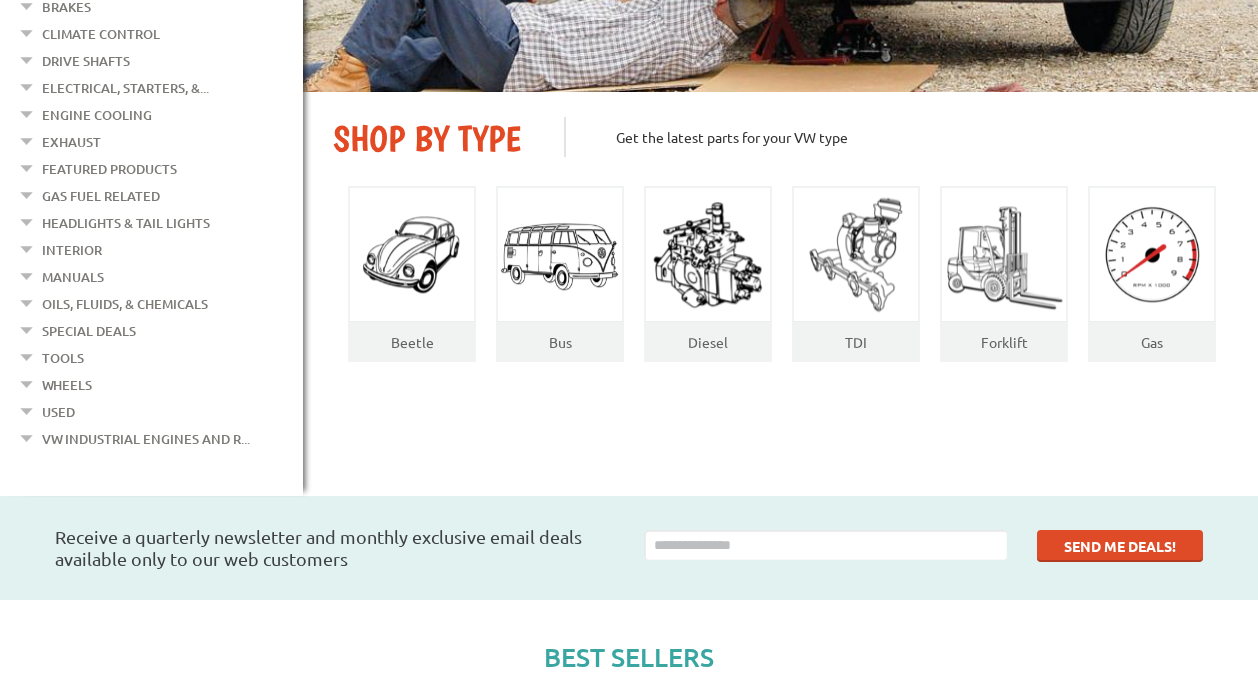 click on "Interior" at bounding box center [72, 250] 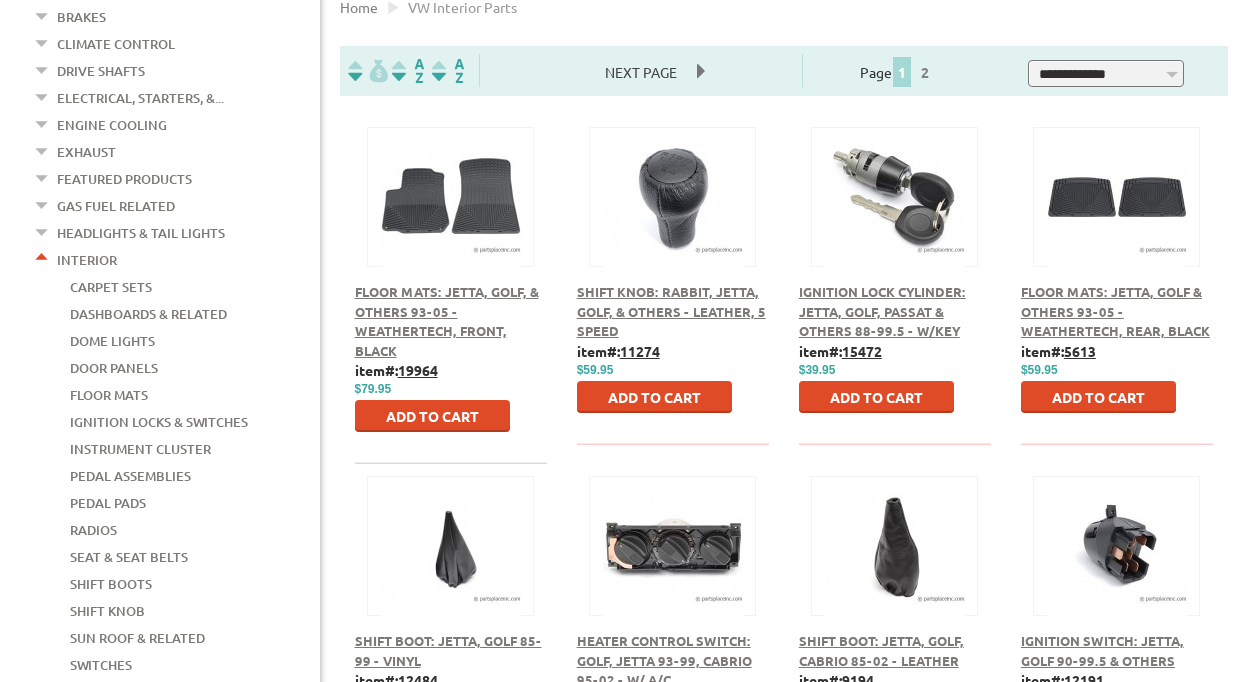 scroll, scrollTop: 500, scrollLeft: 0, axis: vertical 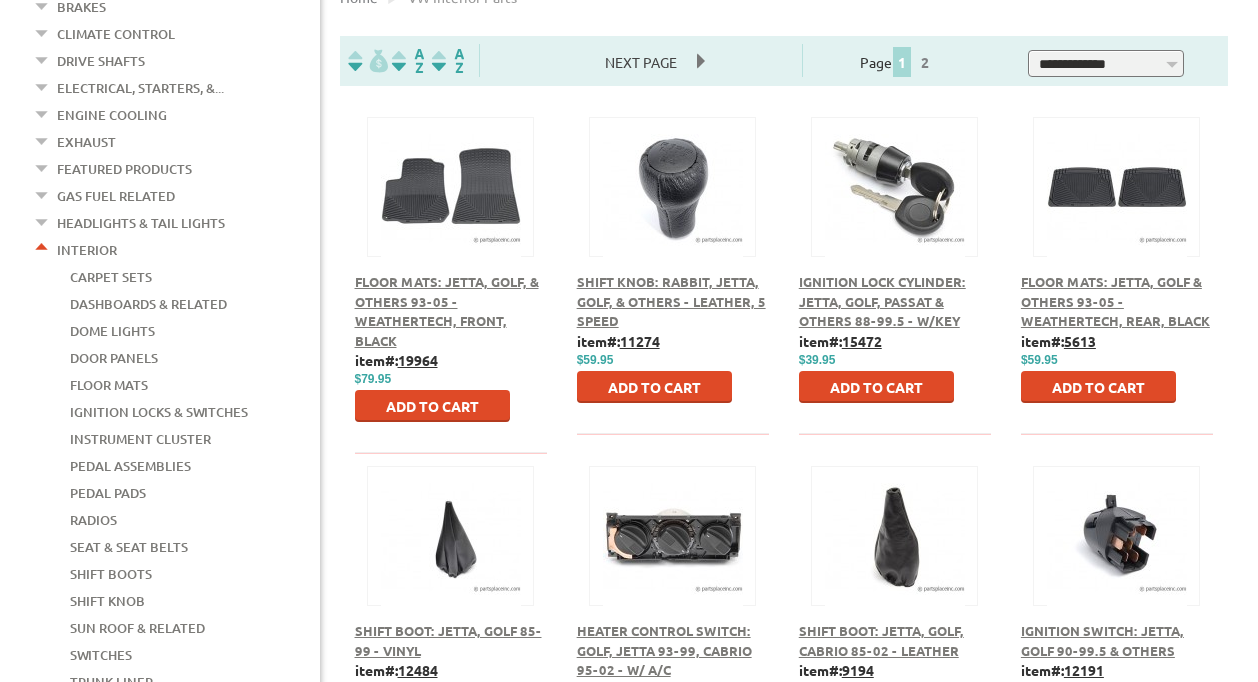 click on "Shift Boot: Jetta, Golf 85-99 - Vinyl" at bounding box center [448, 640] 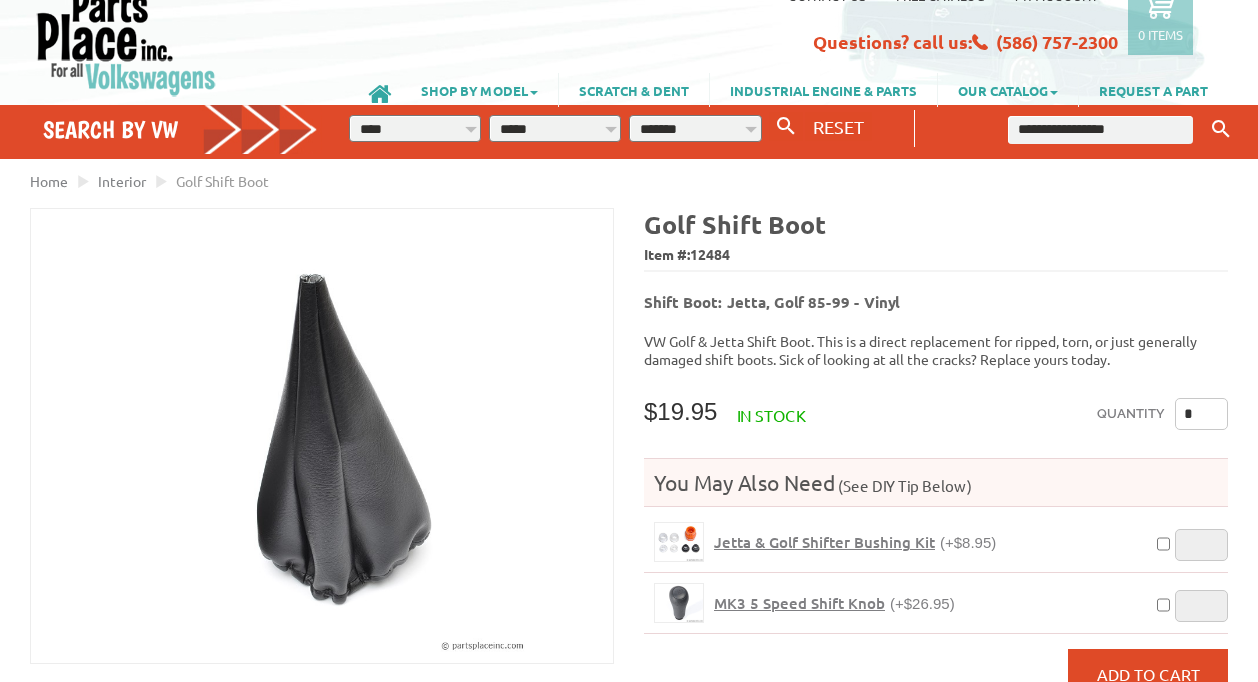 scroll, scrollTop: 0, scrollLeft: 0, axis: both 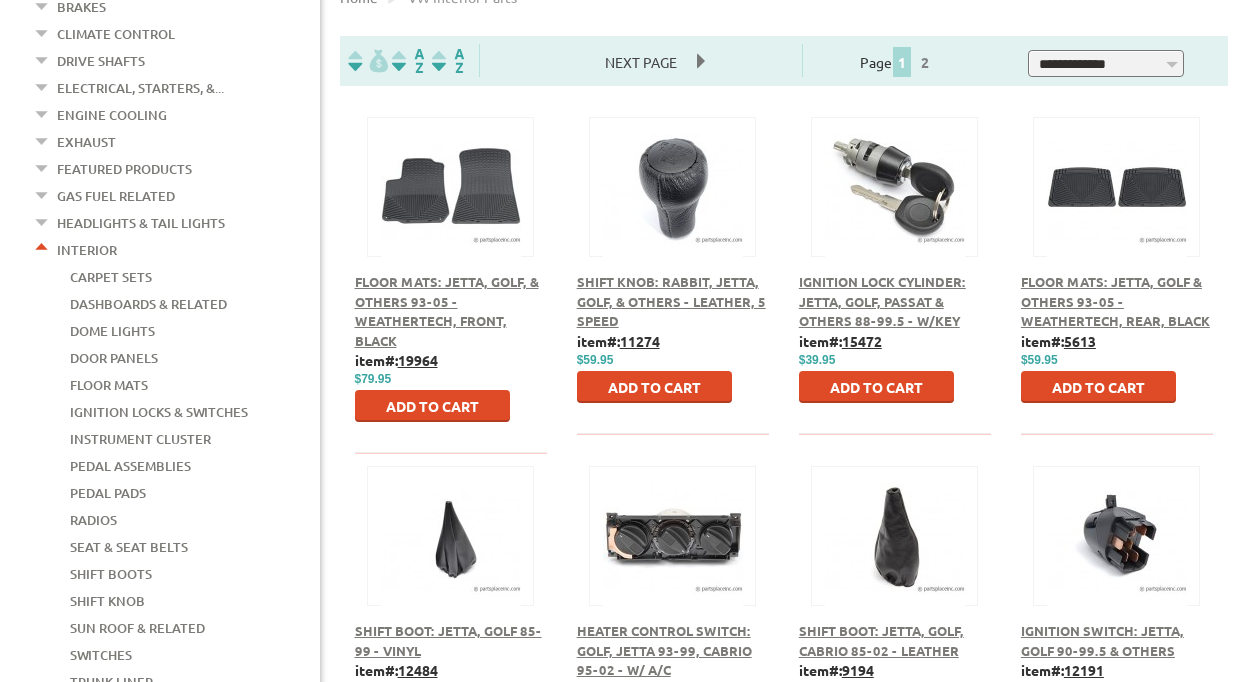 click on "Floor Mats: Jetta, Golf, & Others 93-05 - WeatherTech, Front, Black" at bounding box center (447, 311) 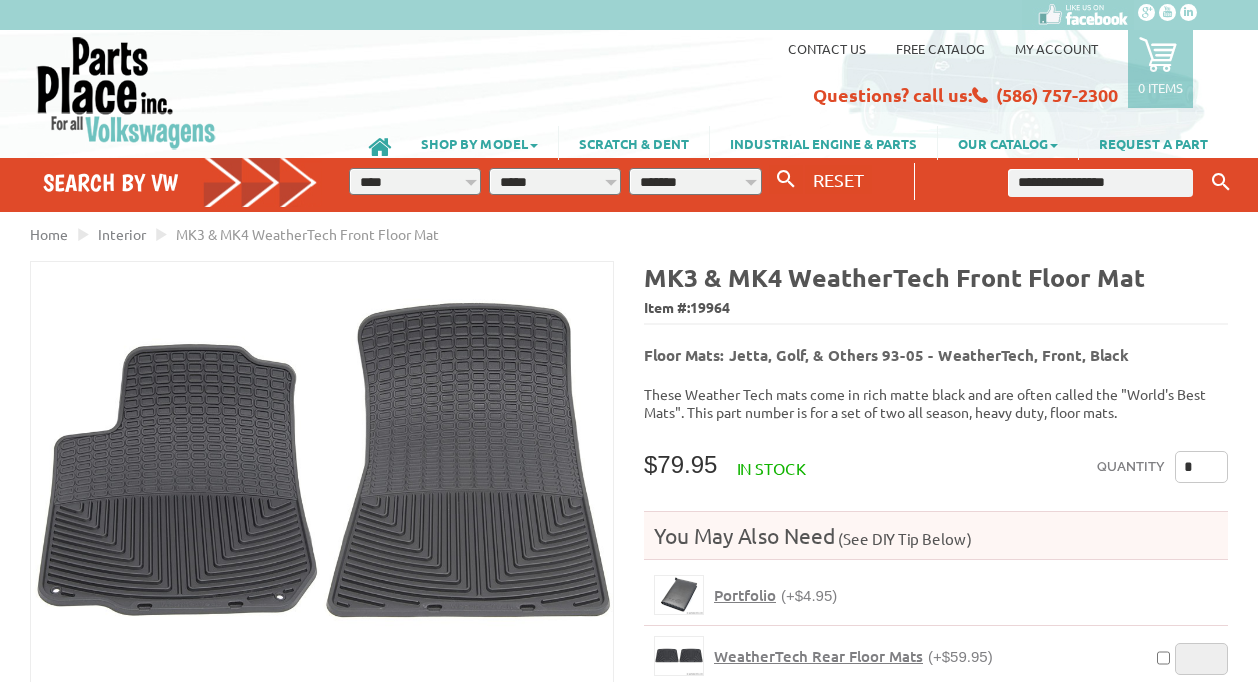 scroll, scrollTop: 0, scrollLeft: 0, axis: both 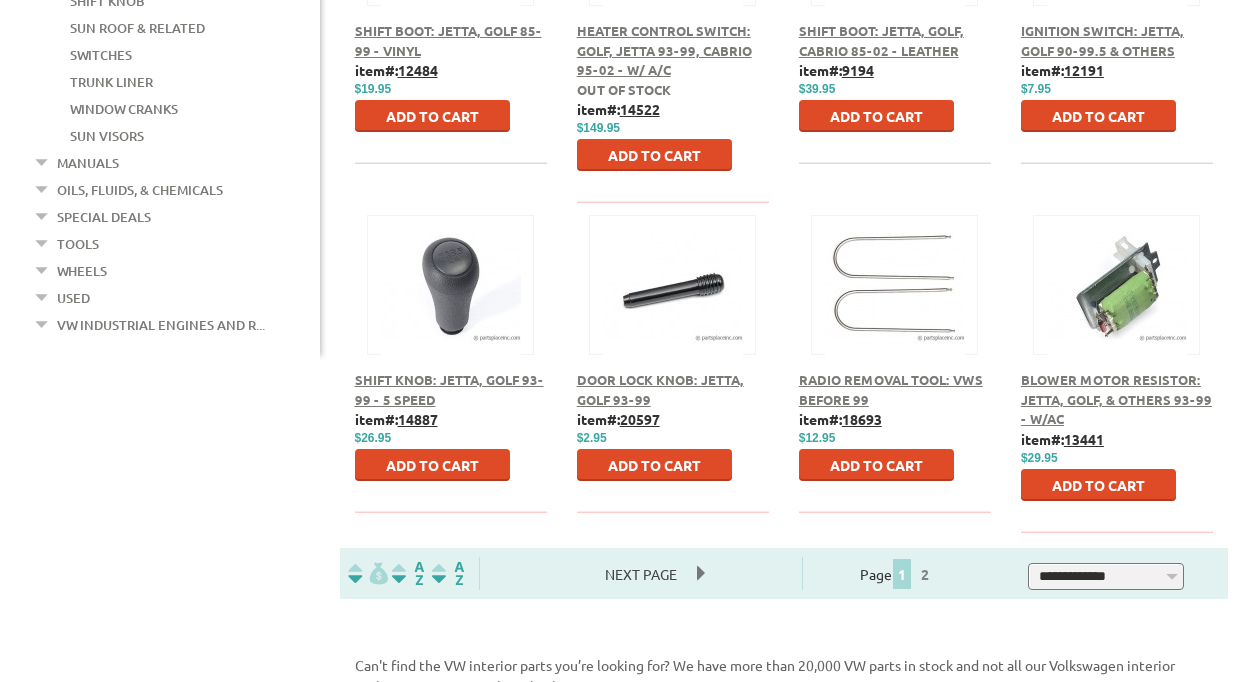 click on "Next Page" at bounding box center (641, 574) 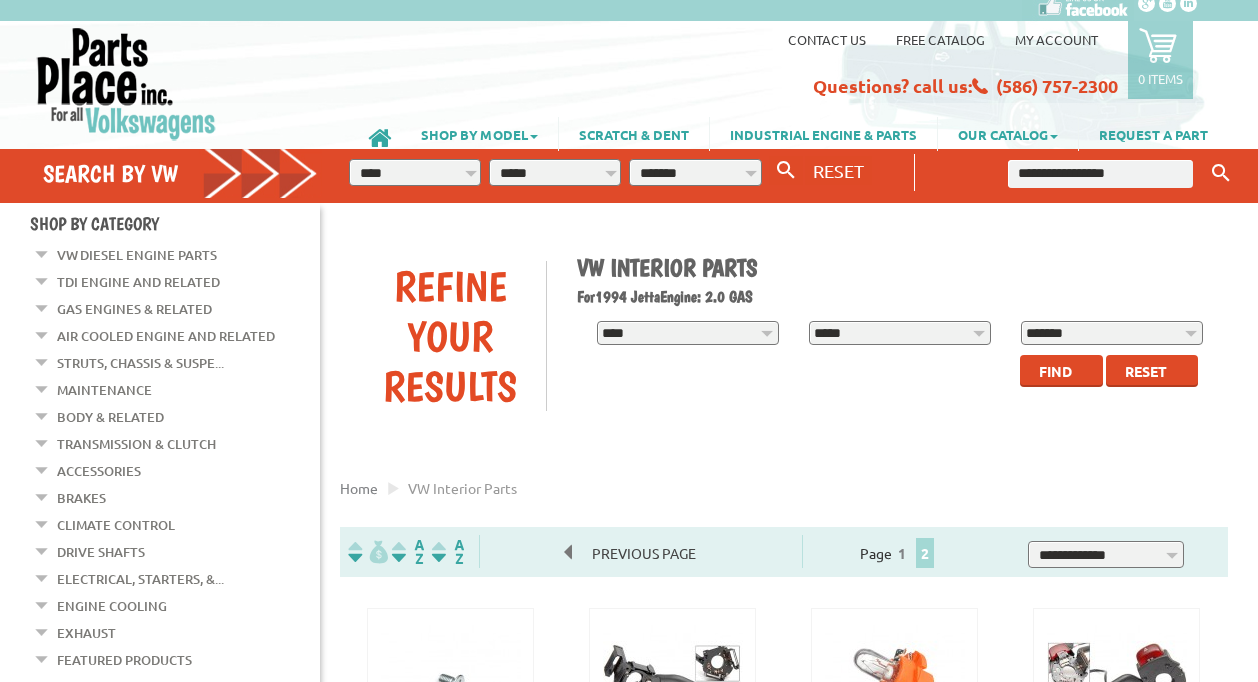 scroll, scrollTop: 0, scrollLeft: 0, axis: both 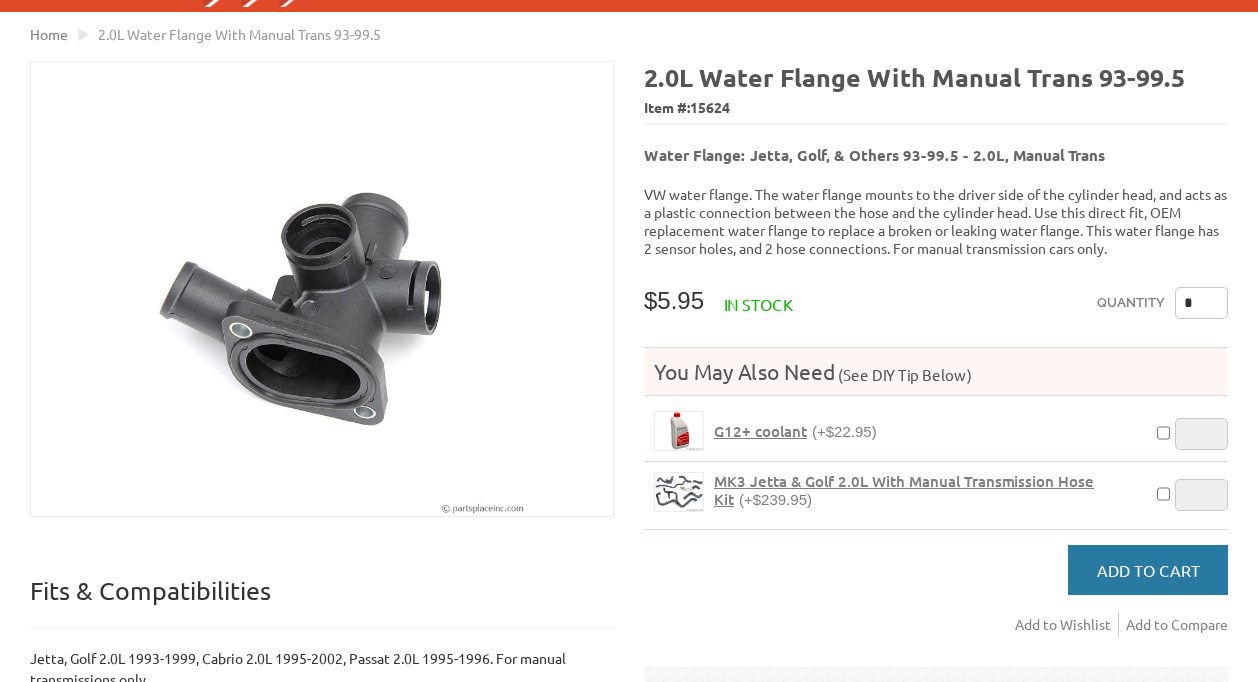 click on "Add to Cart" at bounding box center (1148, 570) 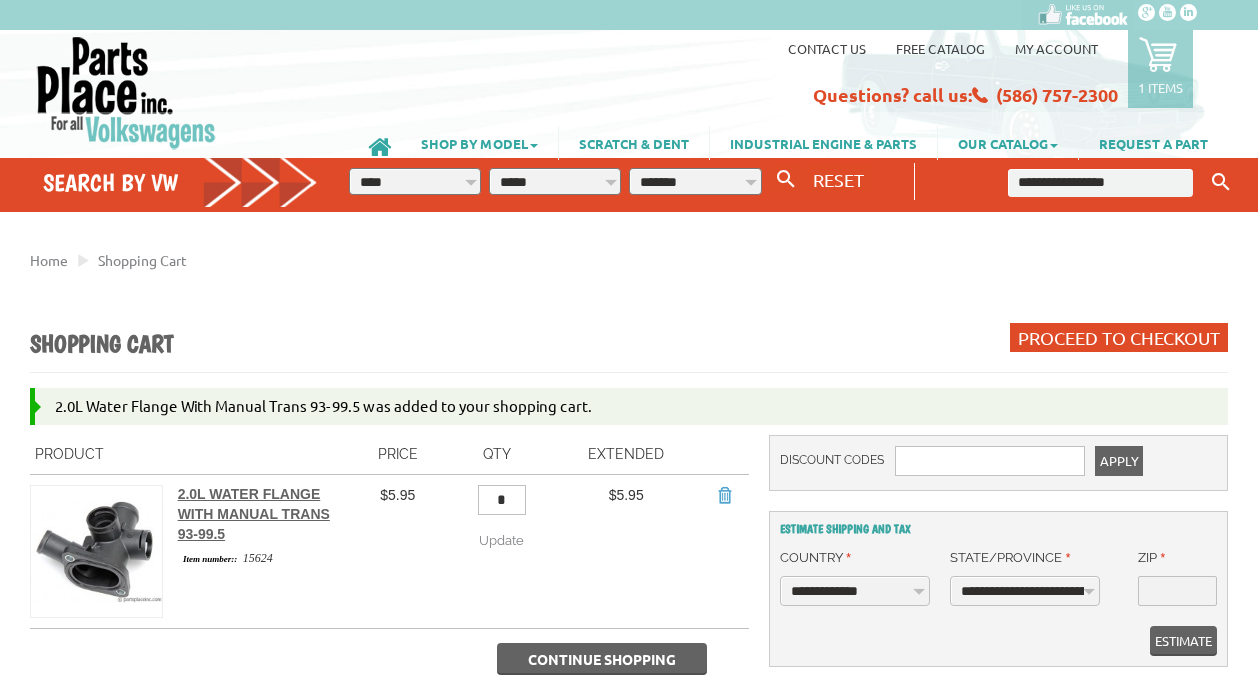 scroll, scrollTop: 0, scrollLeft: 0, axis: both 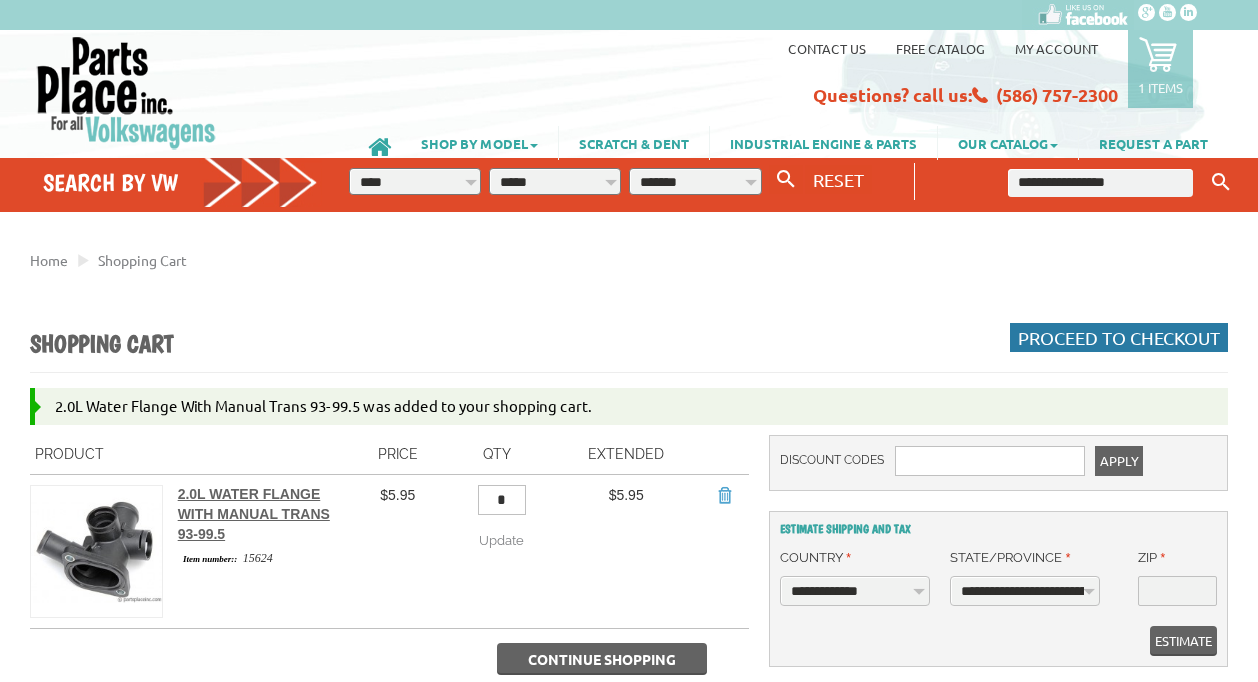 click on "Proceed to Checkout" at bounding box center (1119, 337) 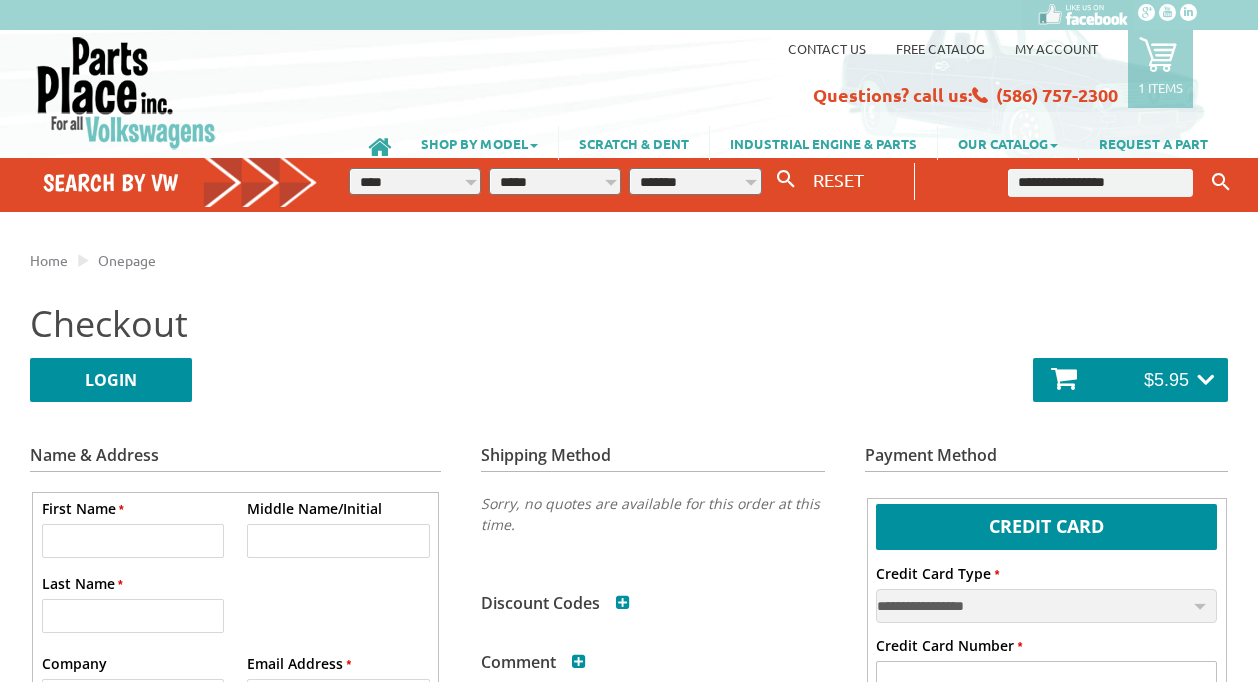 scroll, scrollTop: 0, scrollLeft: 0, axis: both 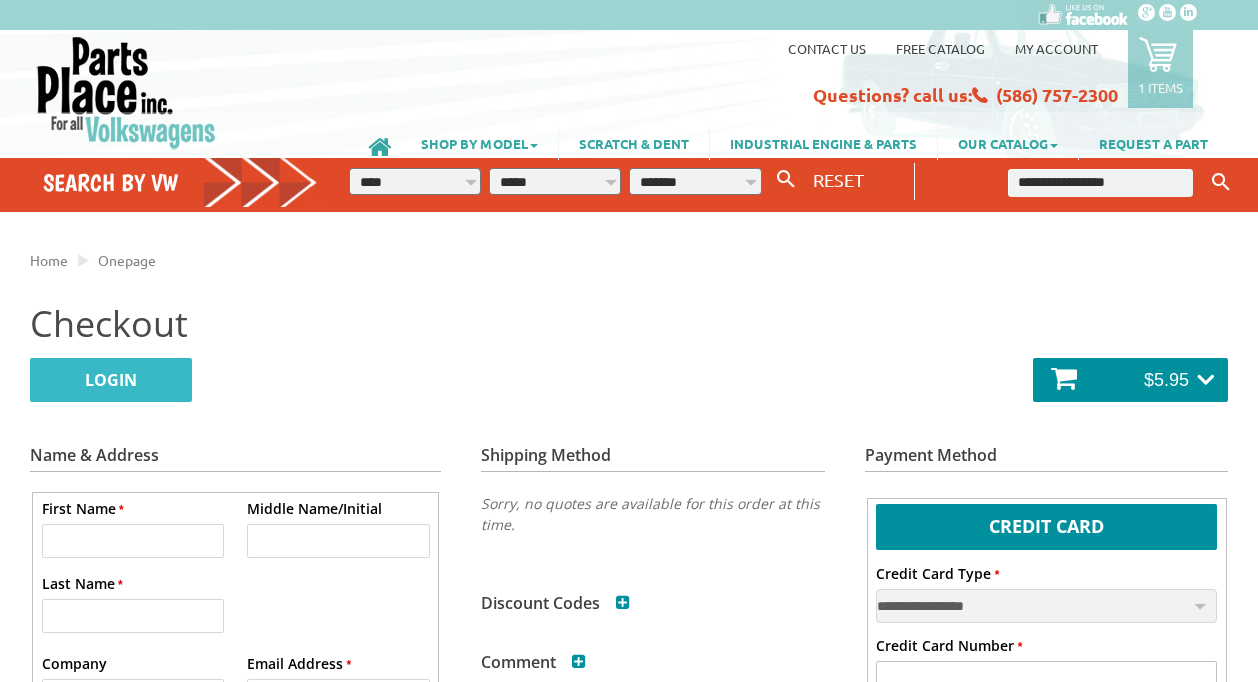 click on "LOGIN" at bounding box center [111, 380] 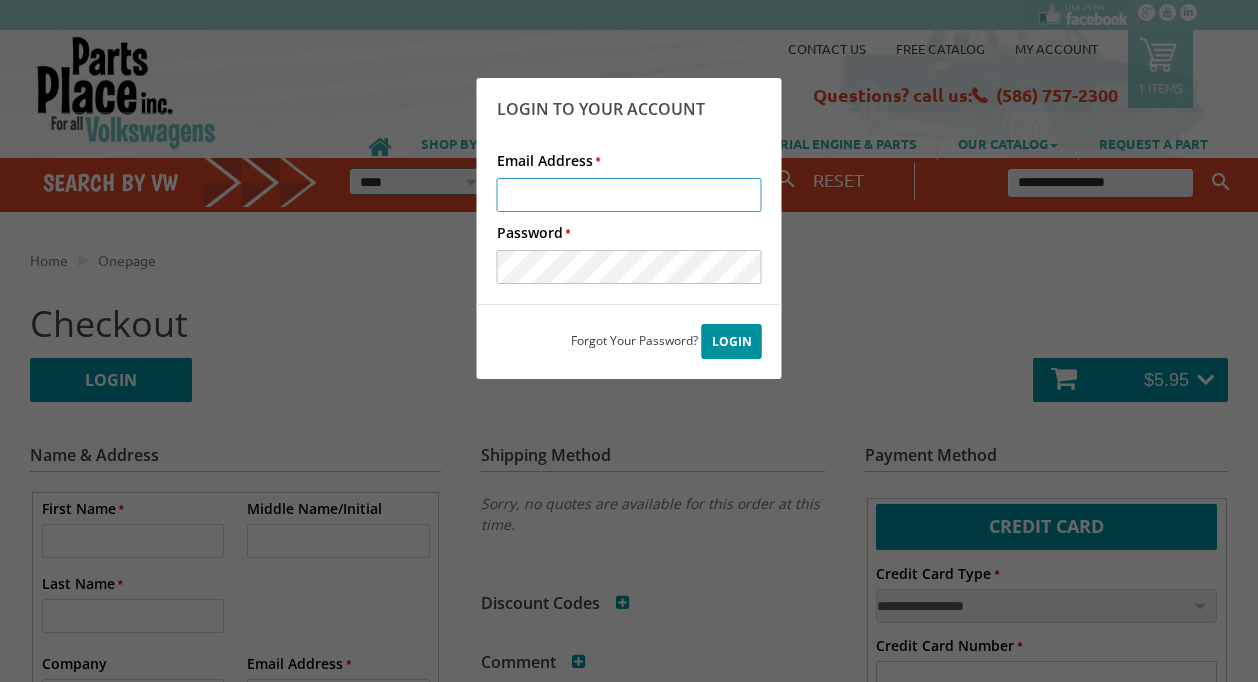 click on "* Email Address" at bounding box center (629, 195) 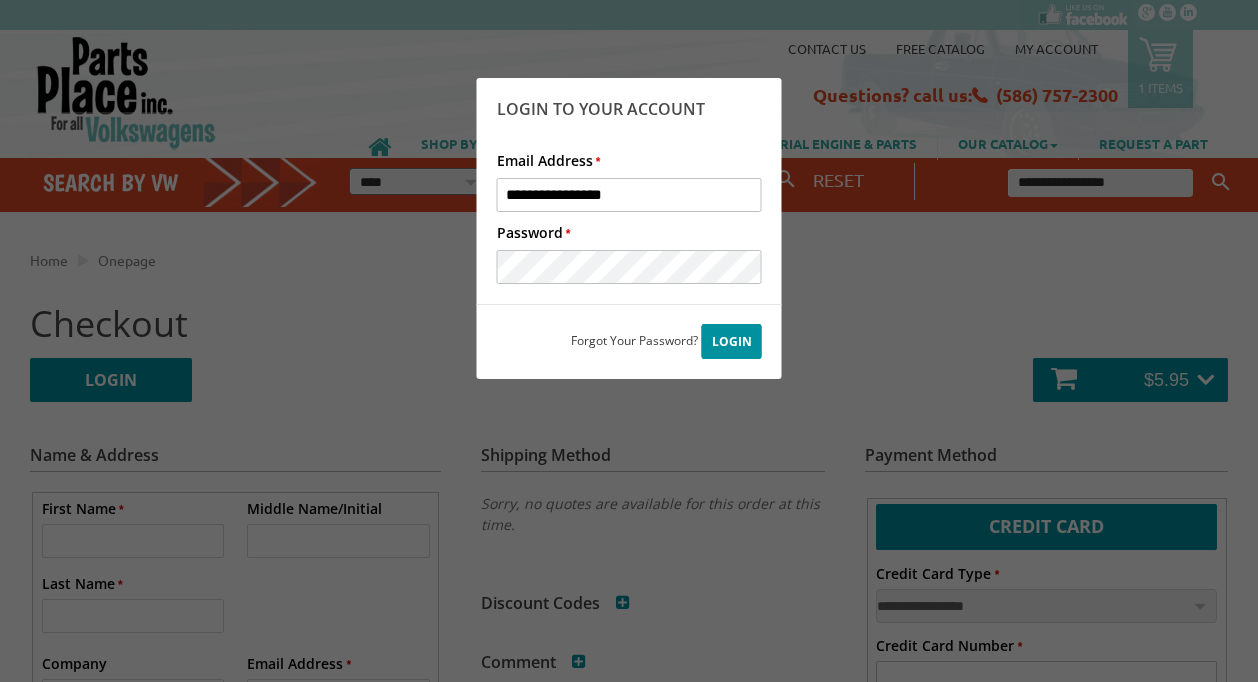 click on "Login" at bounding box center [732, 341] 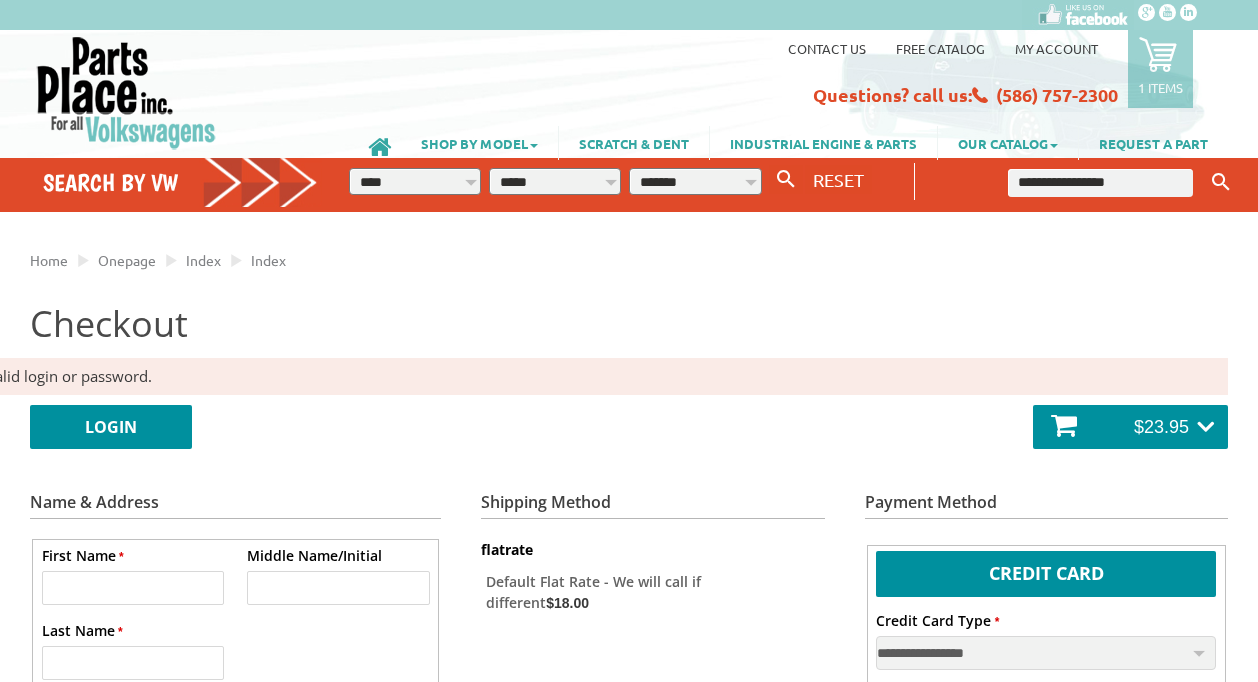 scroll, scrollTop: 0, scrollLeft: 0, axis: both 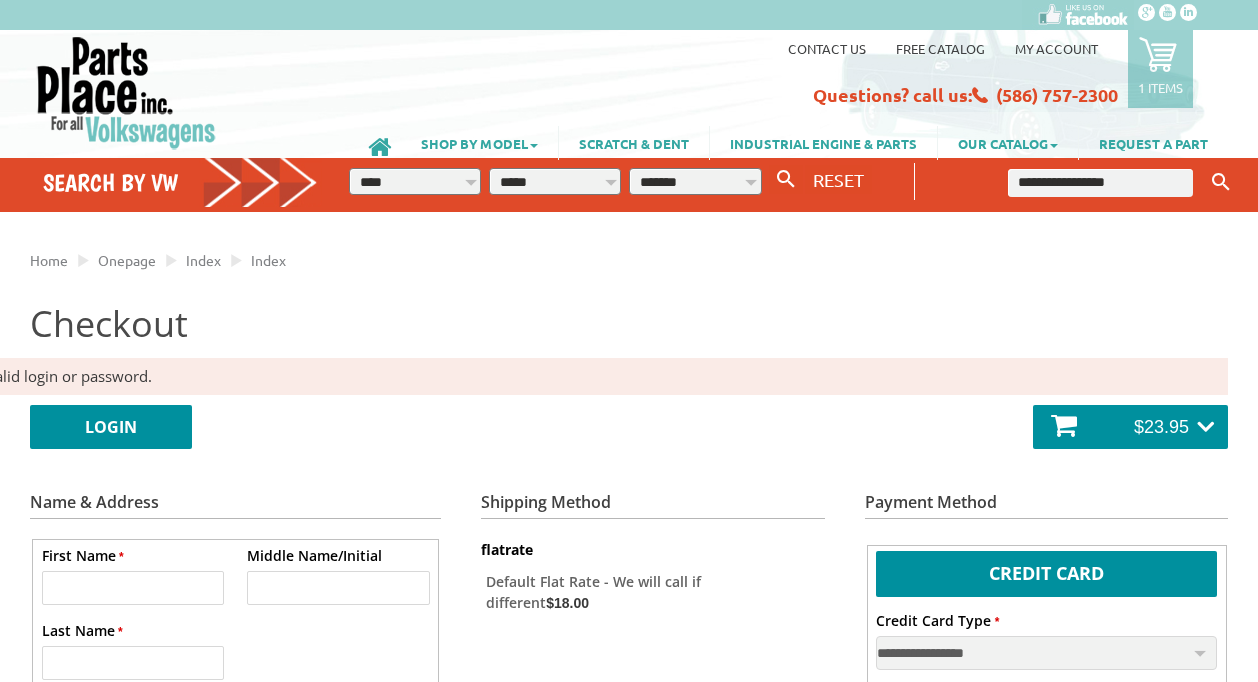 click on "My Account" at bounding box center (1056, 48) 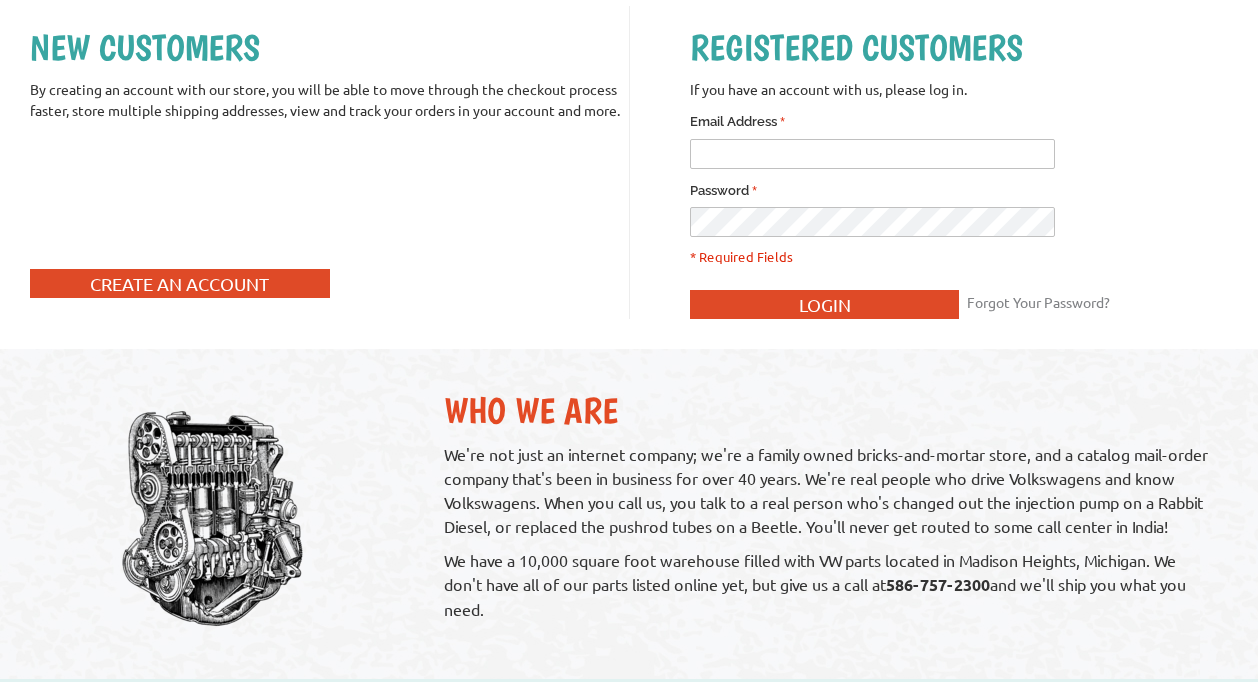 scroll, scrollTop: 0, scrollLeft: 0, axis: both 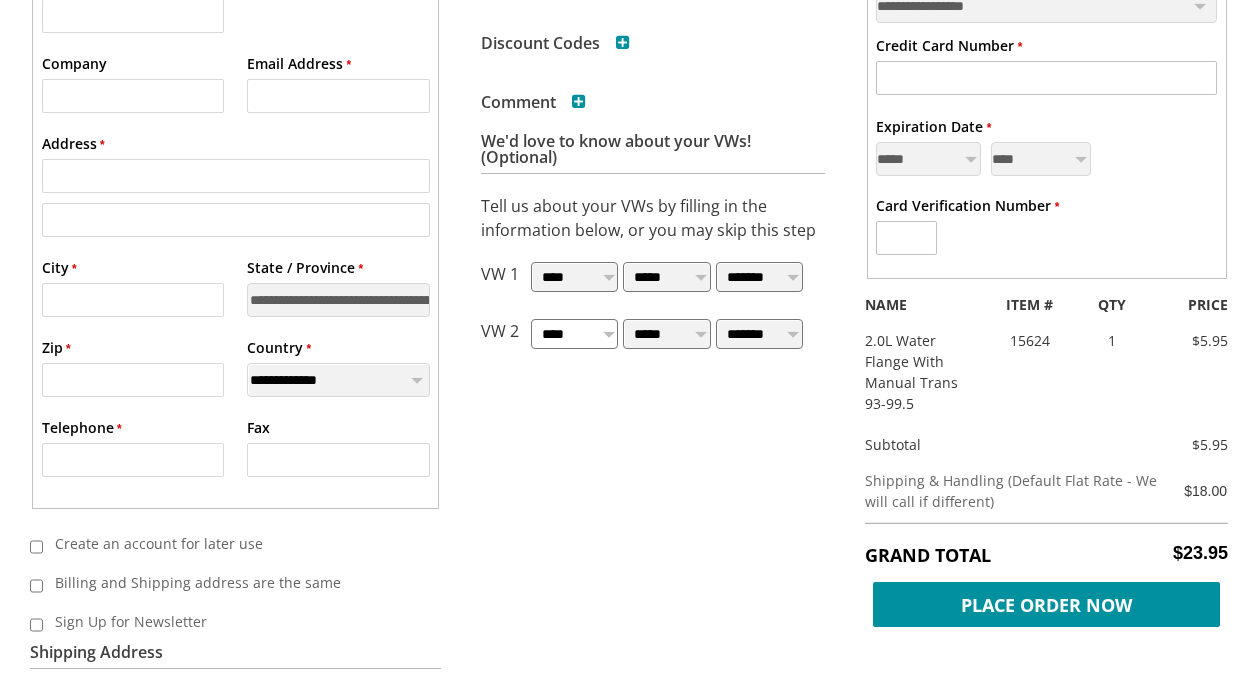 click on "**********" at bounding box center [574, 334] 